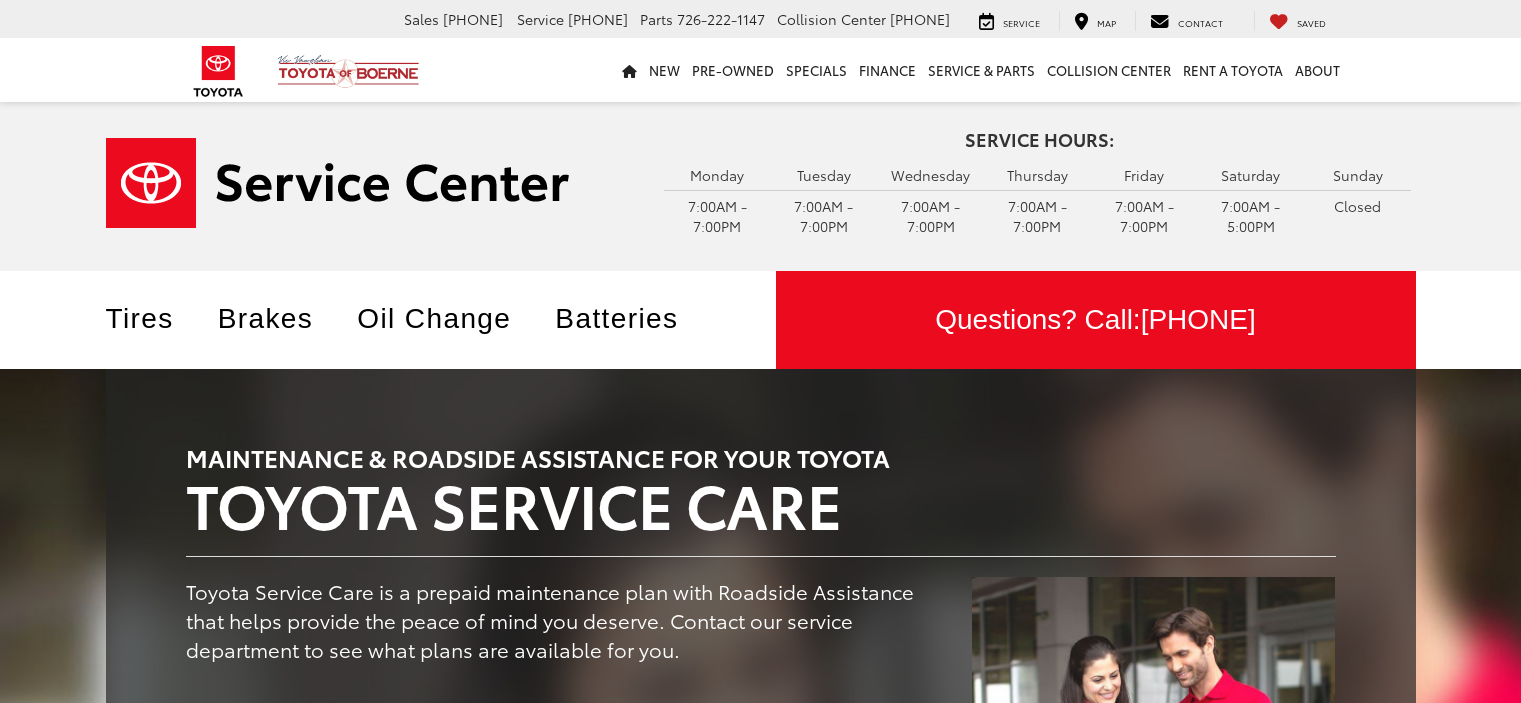 scroll, scrollTop: 0, scrollLeft: 0, axis: both 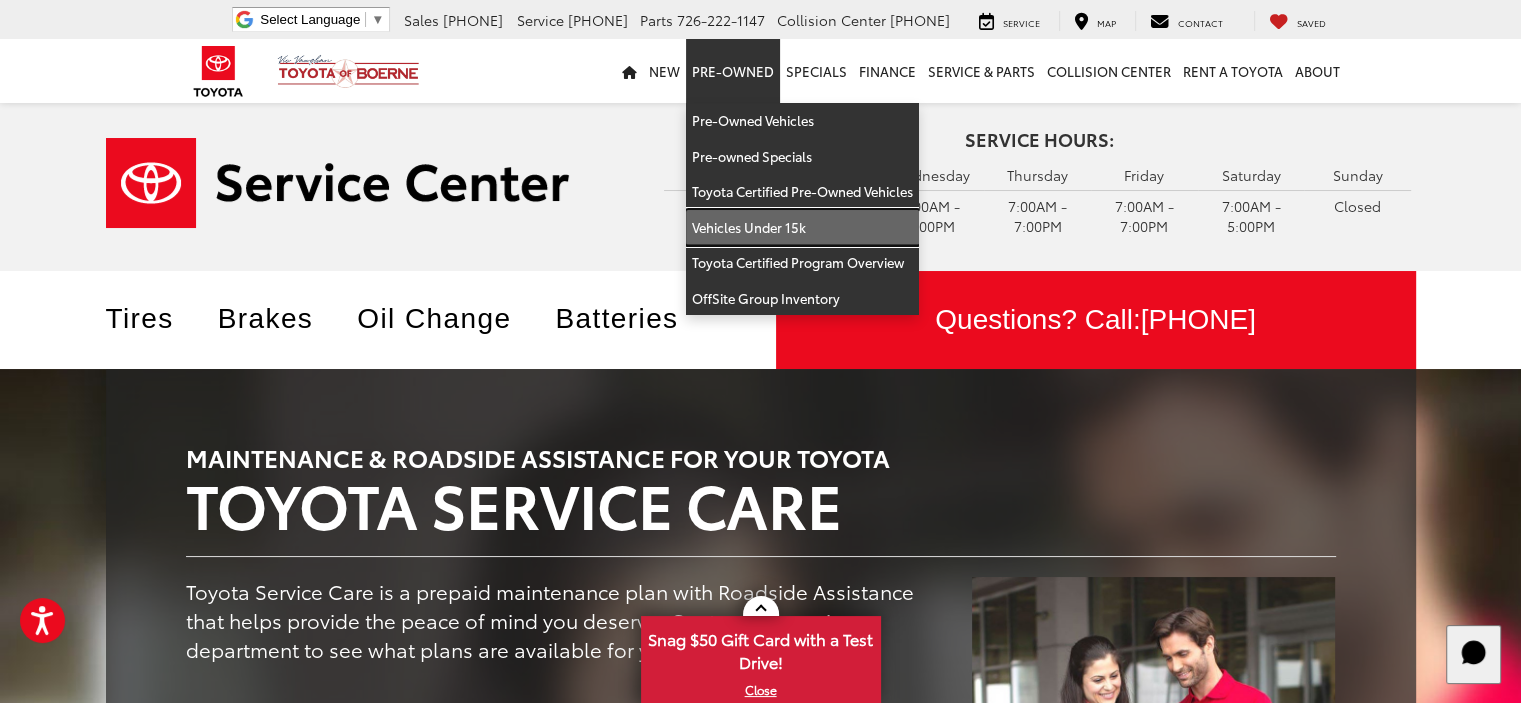 click on "Vehicles Under 15k" at bounding box center [802, 228] 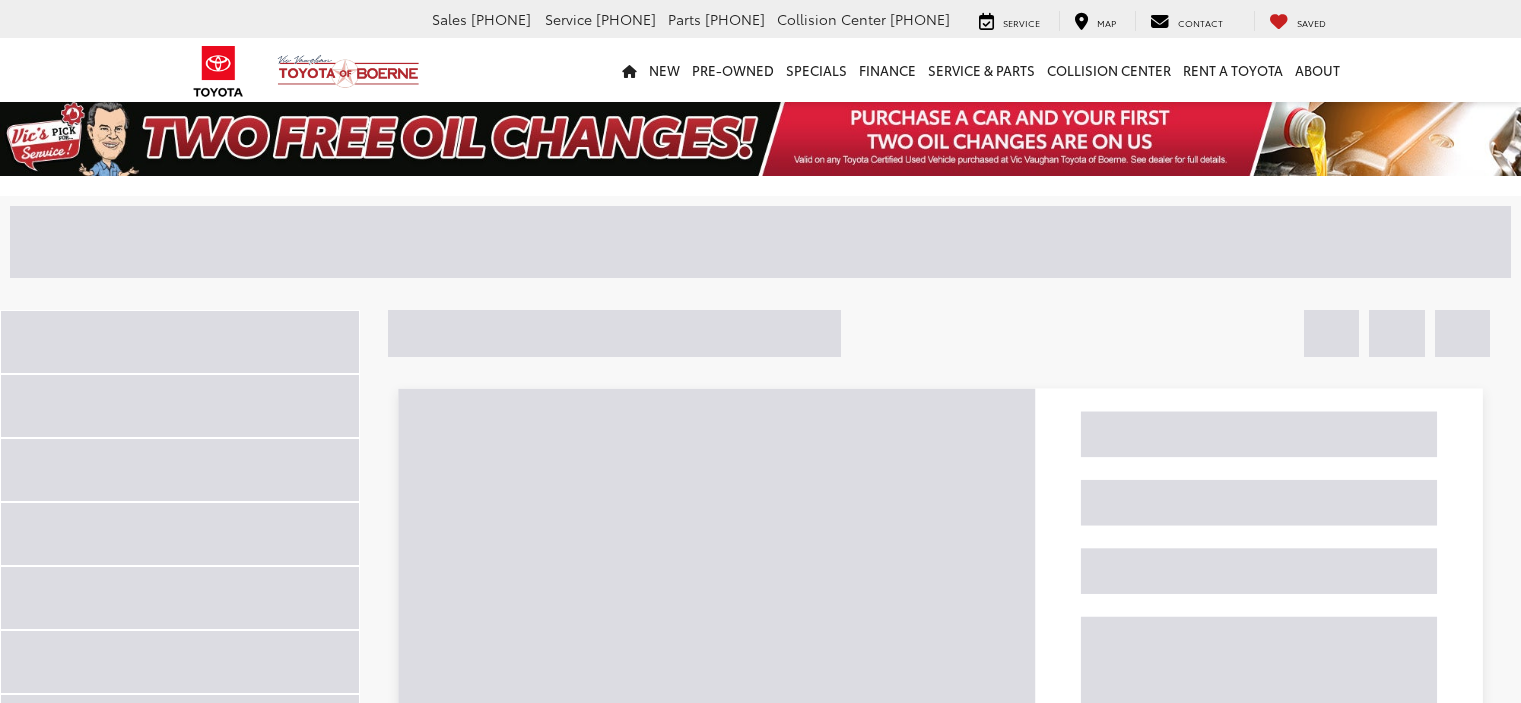 scroll, scrollTop: 0, scrollLeft: 0, axis: both 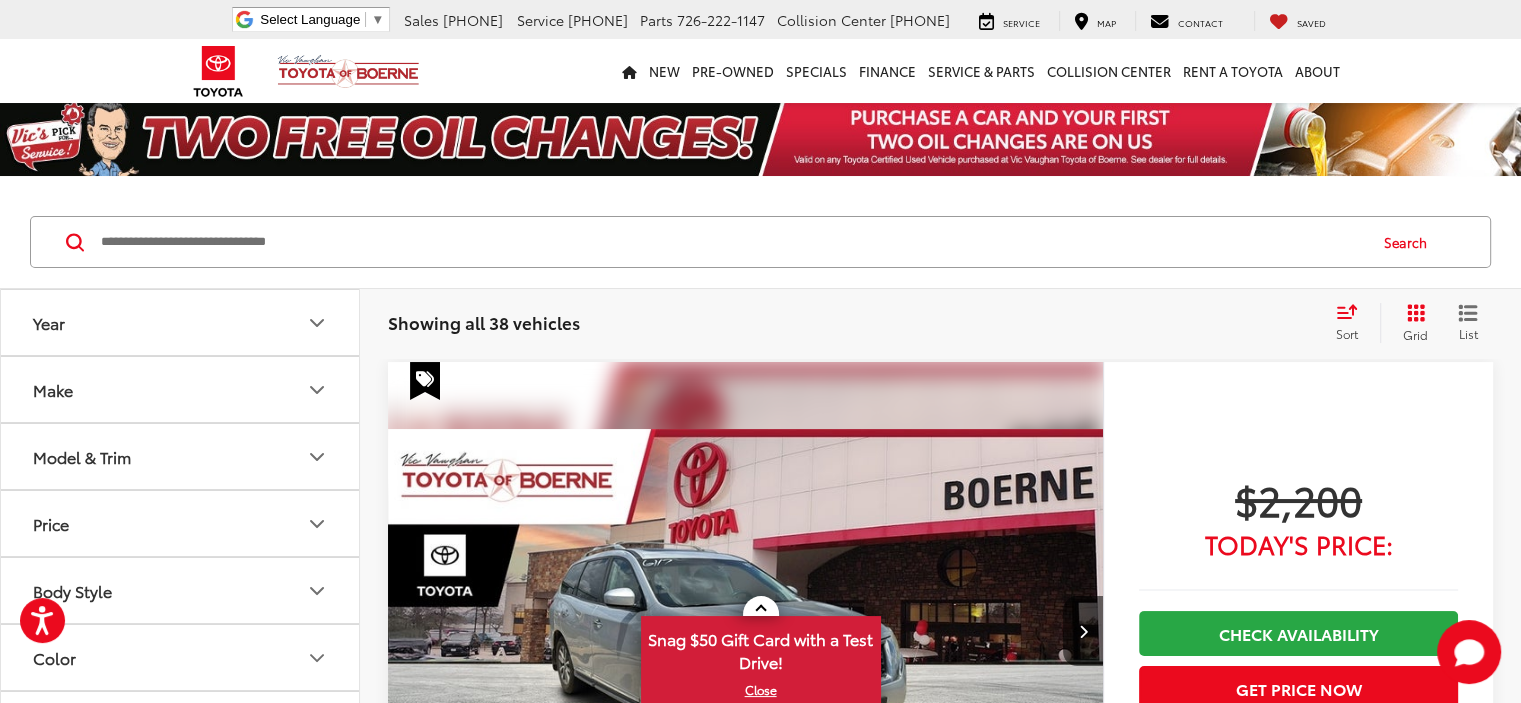 click on "List" at bounding box center [1468, 323] 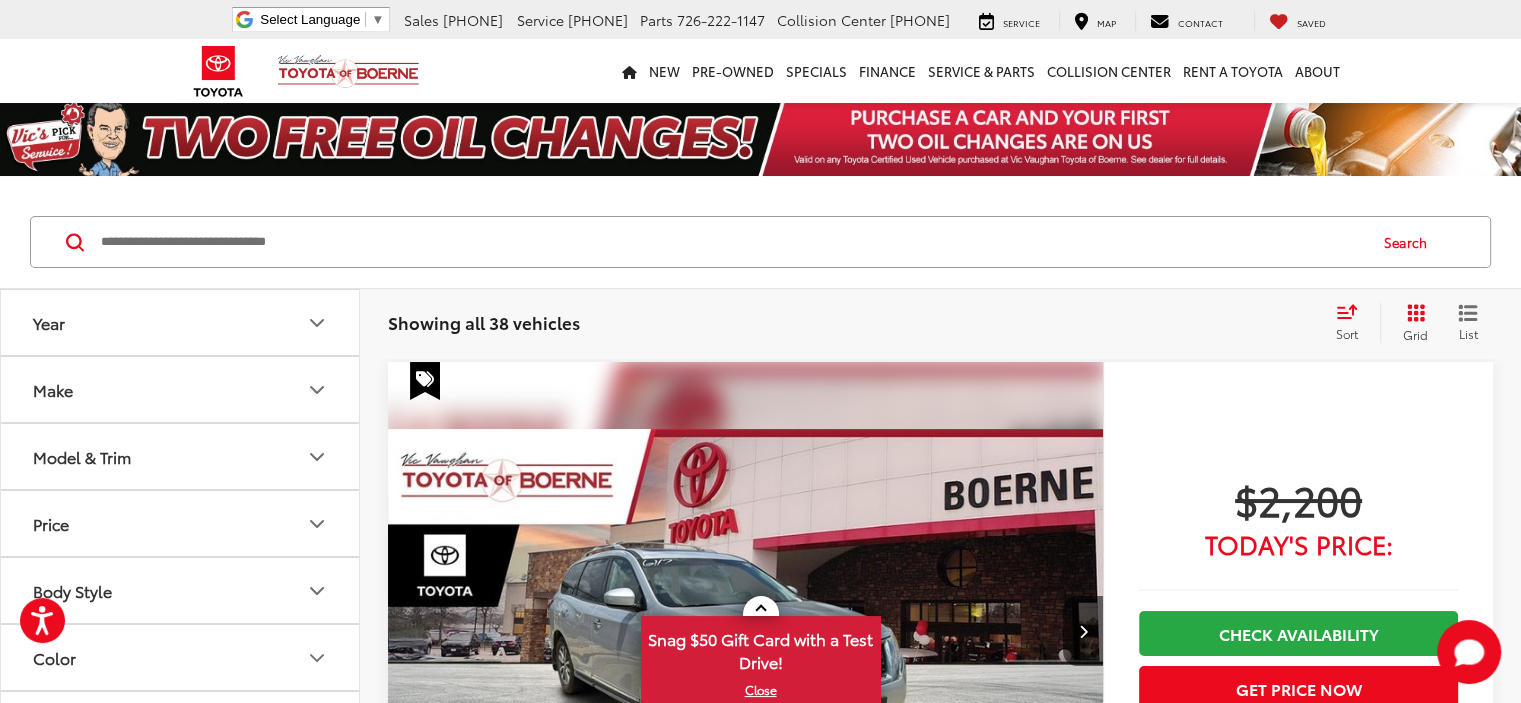 click 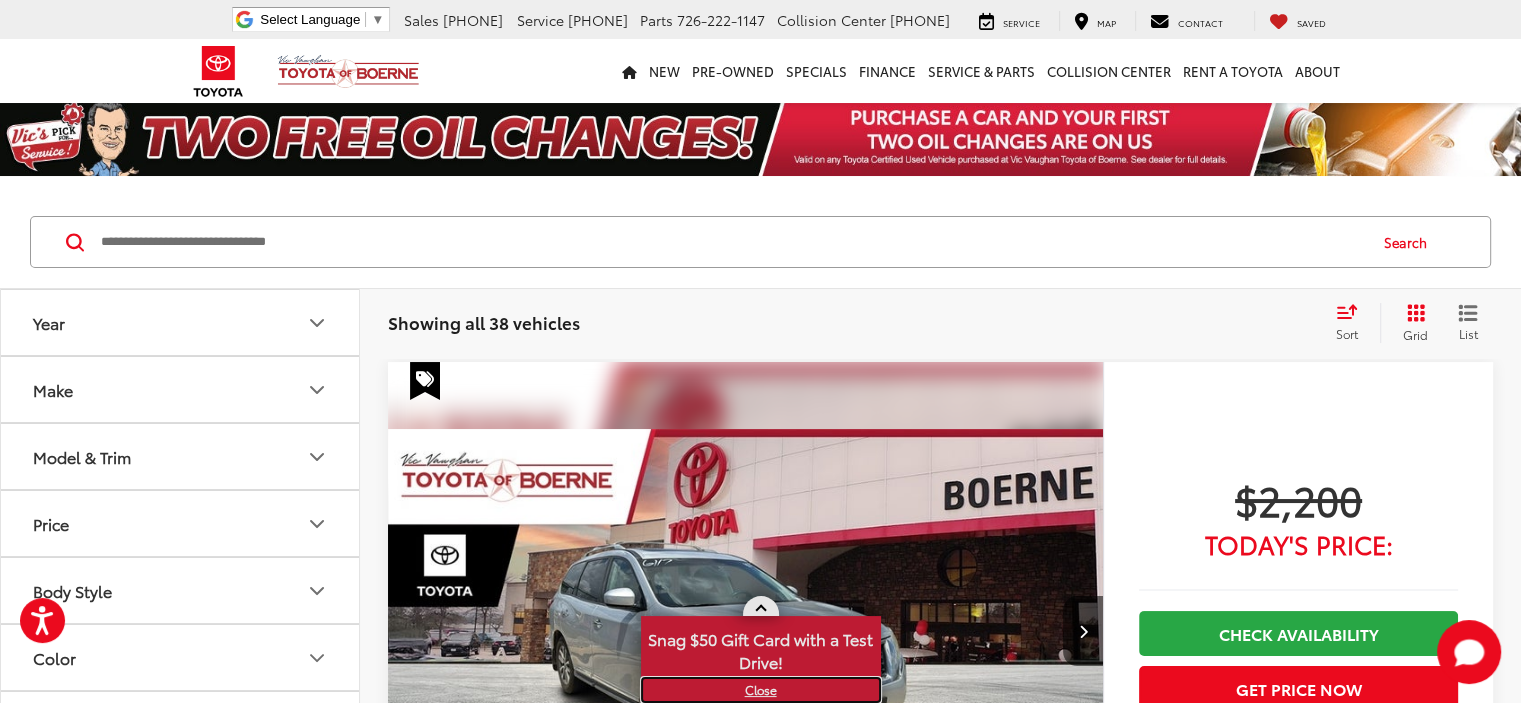 click on "X" at bounding box center (761, 690) 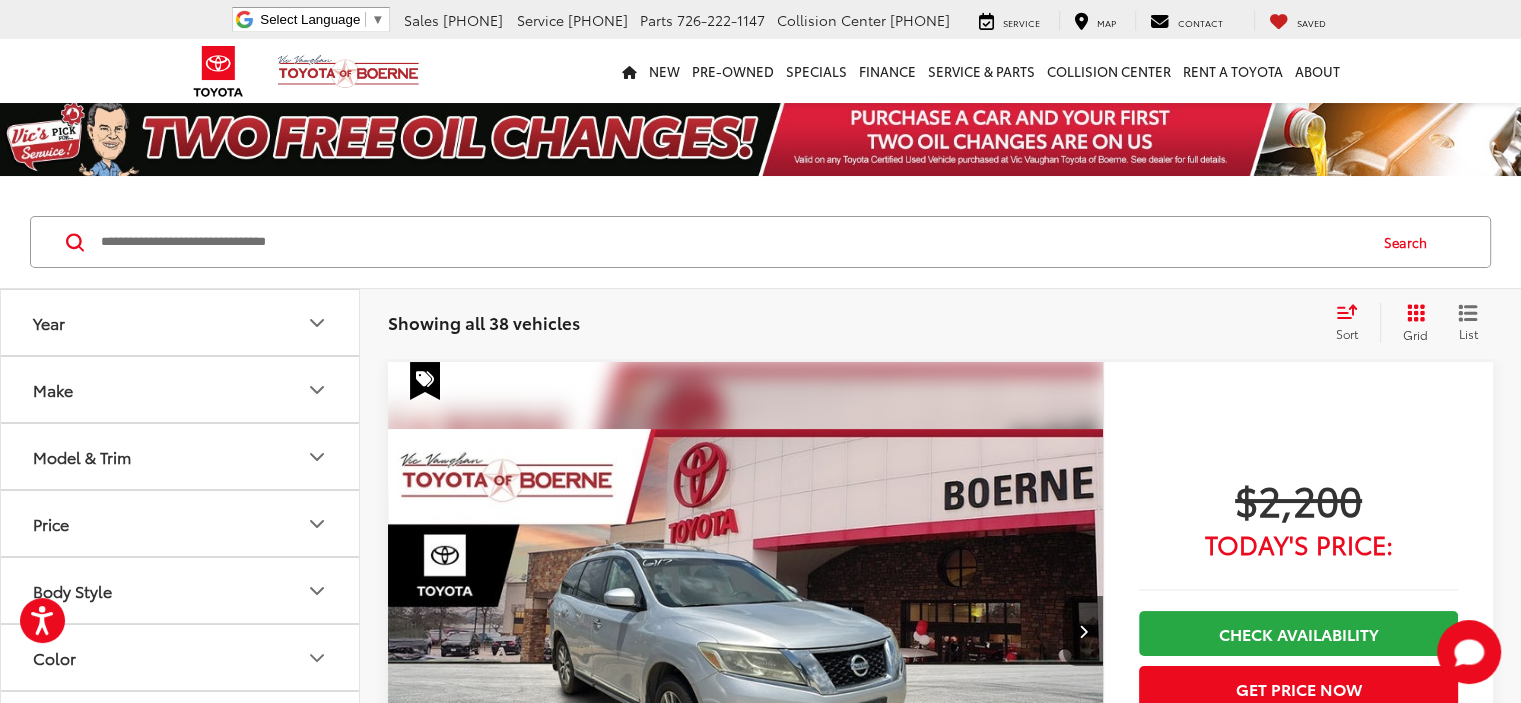 click 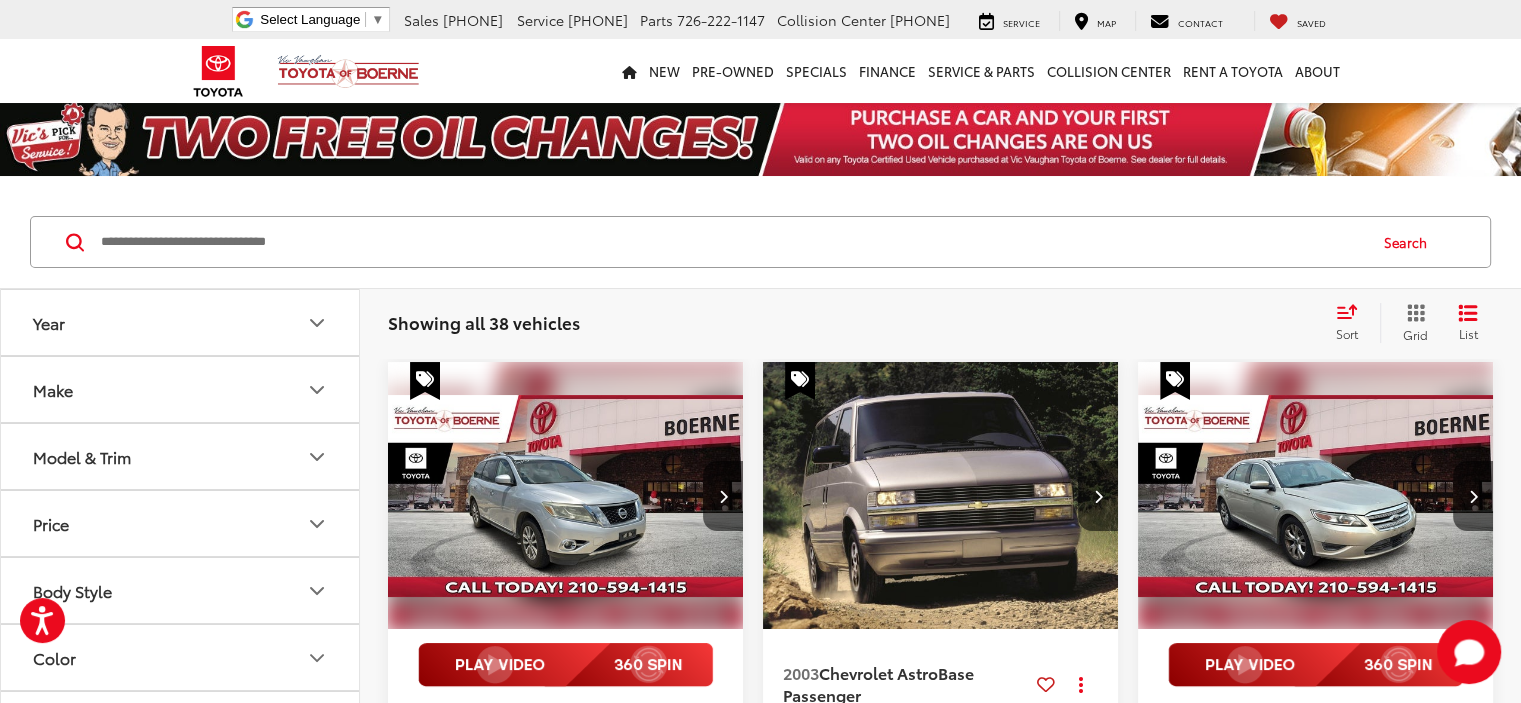 type 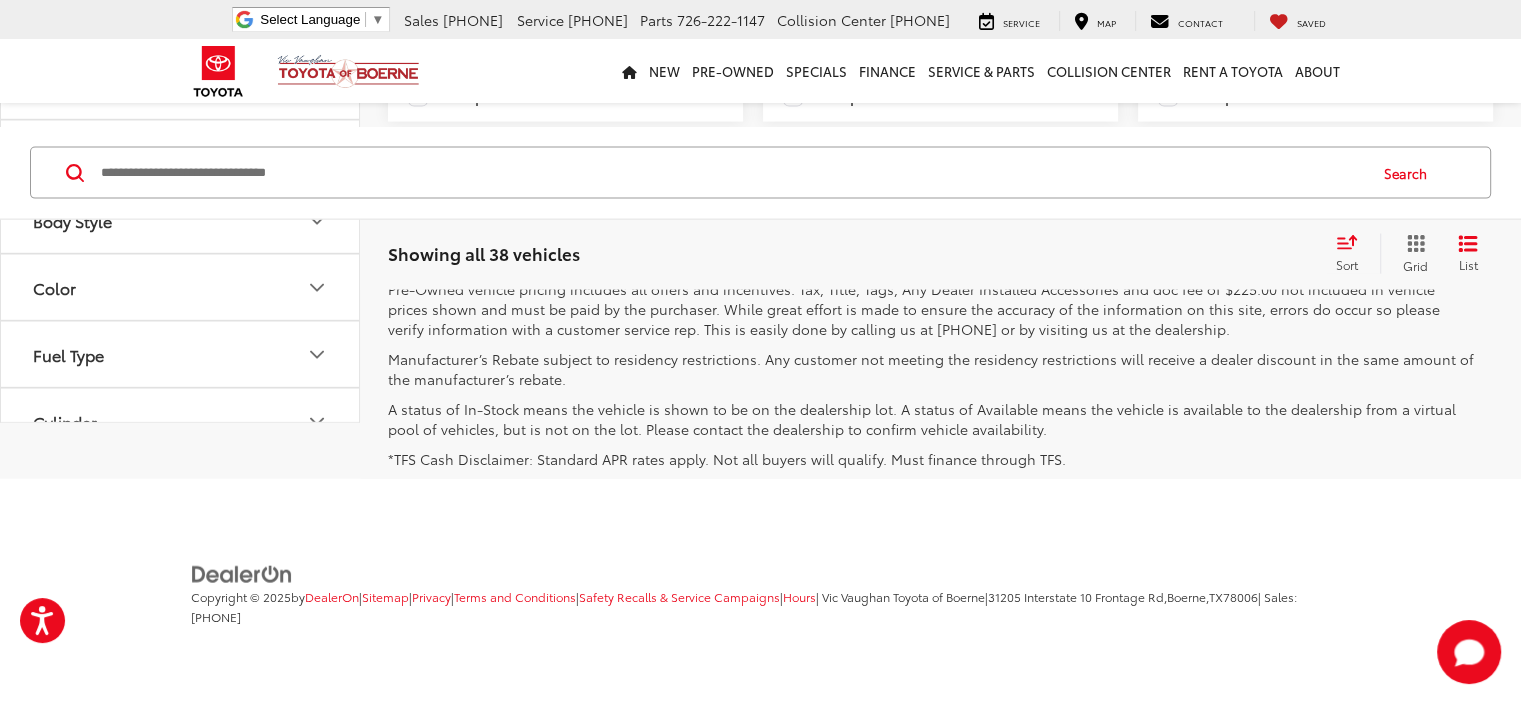 scroll, scrollTop: 4480, scrollLeft: 0, axis: vertical 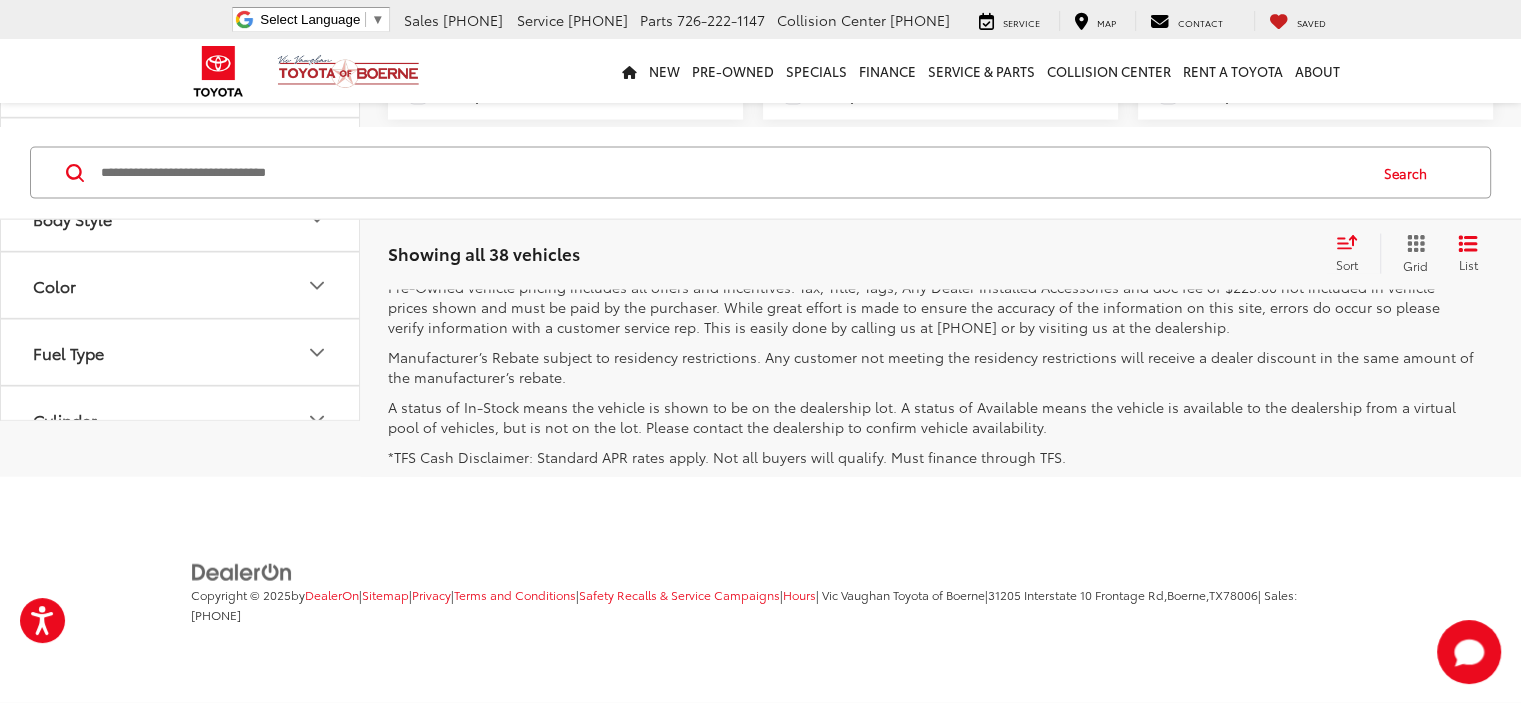 click 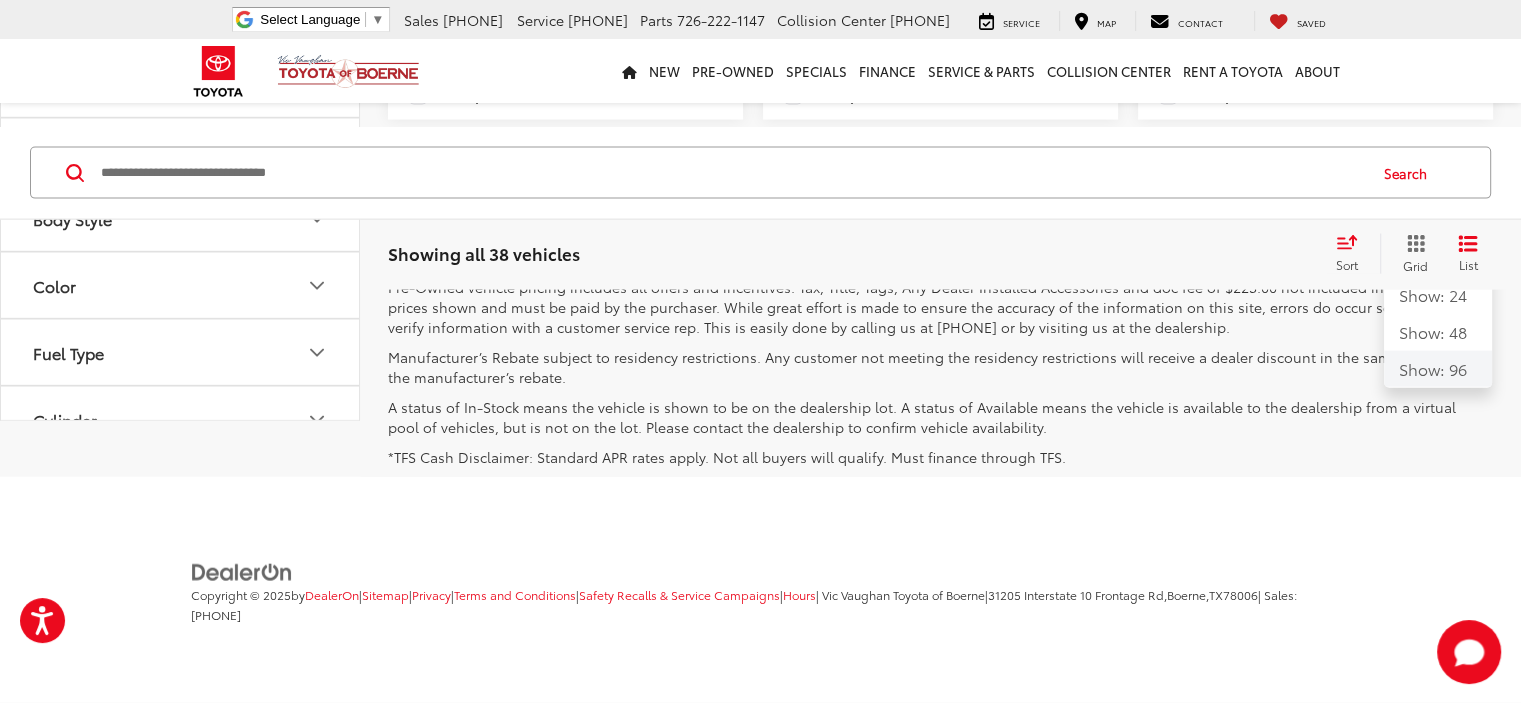 click on "Show: 96" 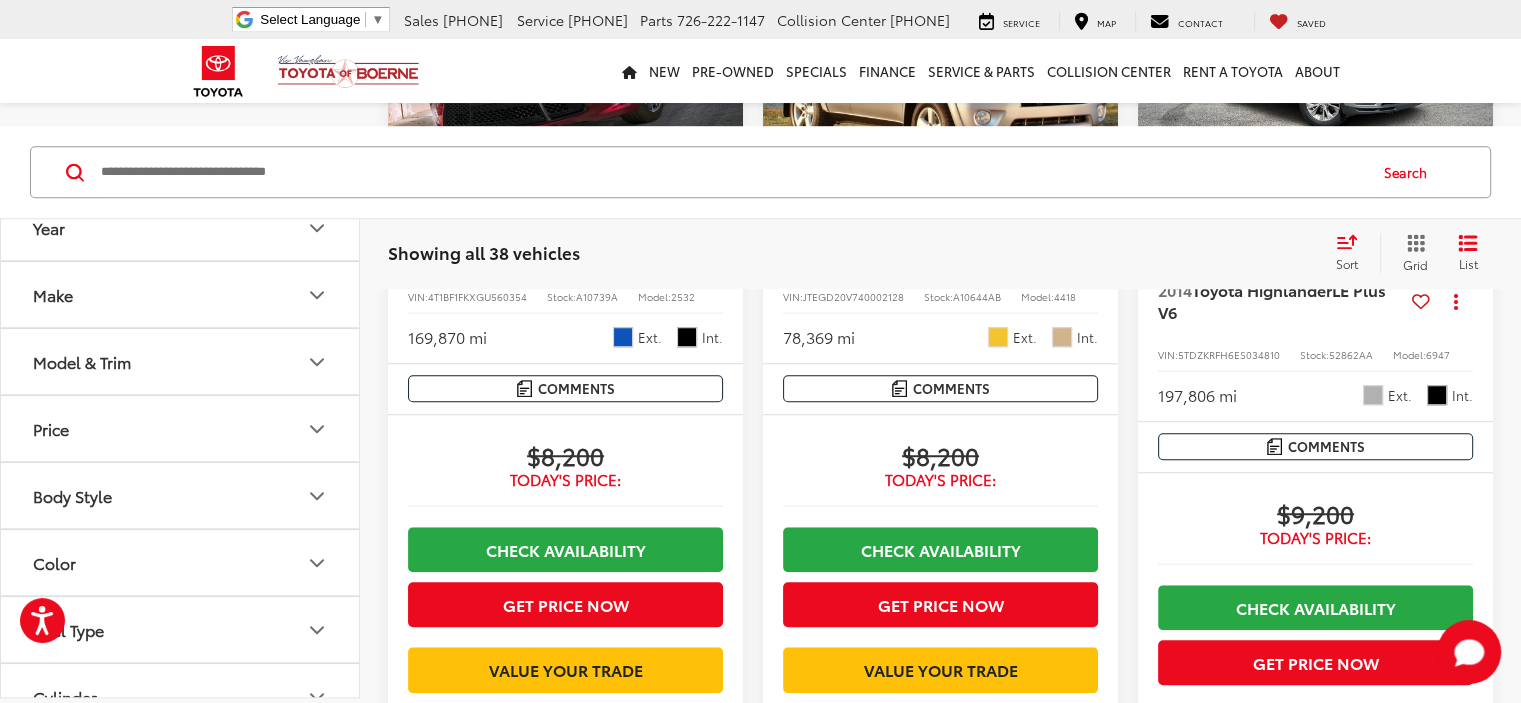 scroll, scrollTop: 9070, scrollLeft: 0, axis: vertical 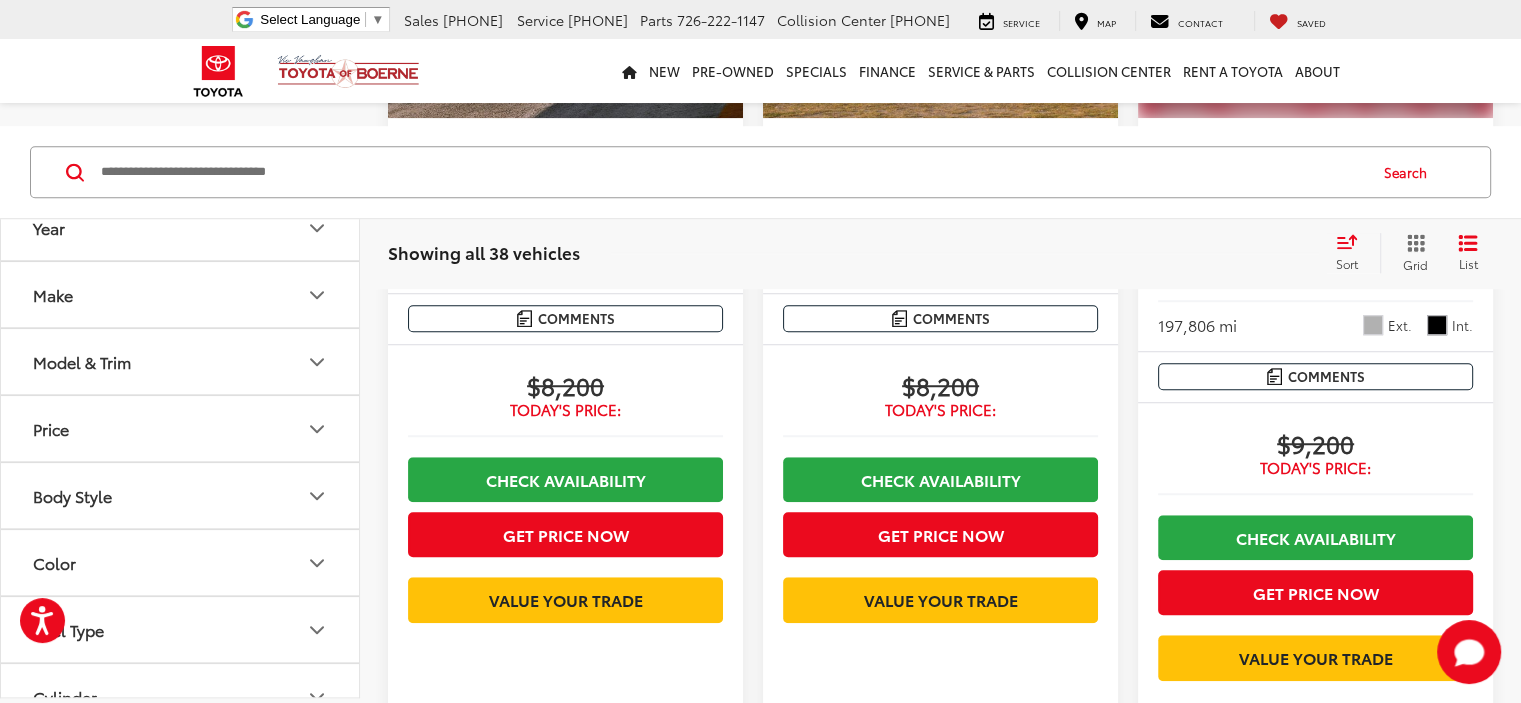 click at bounding box center (1098, -16) 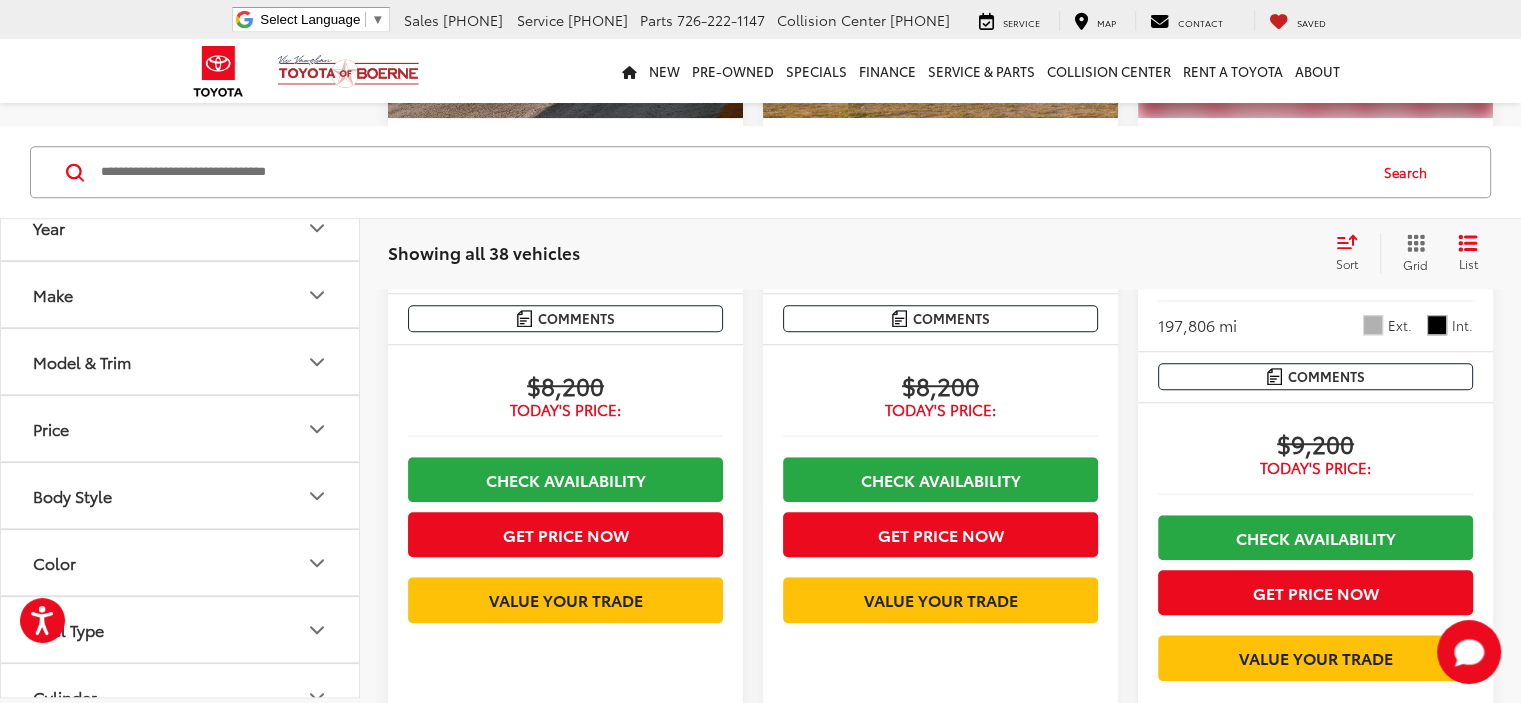 scroll, scrollTop: 0, scrollLeft: 358, axis: horizontal 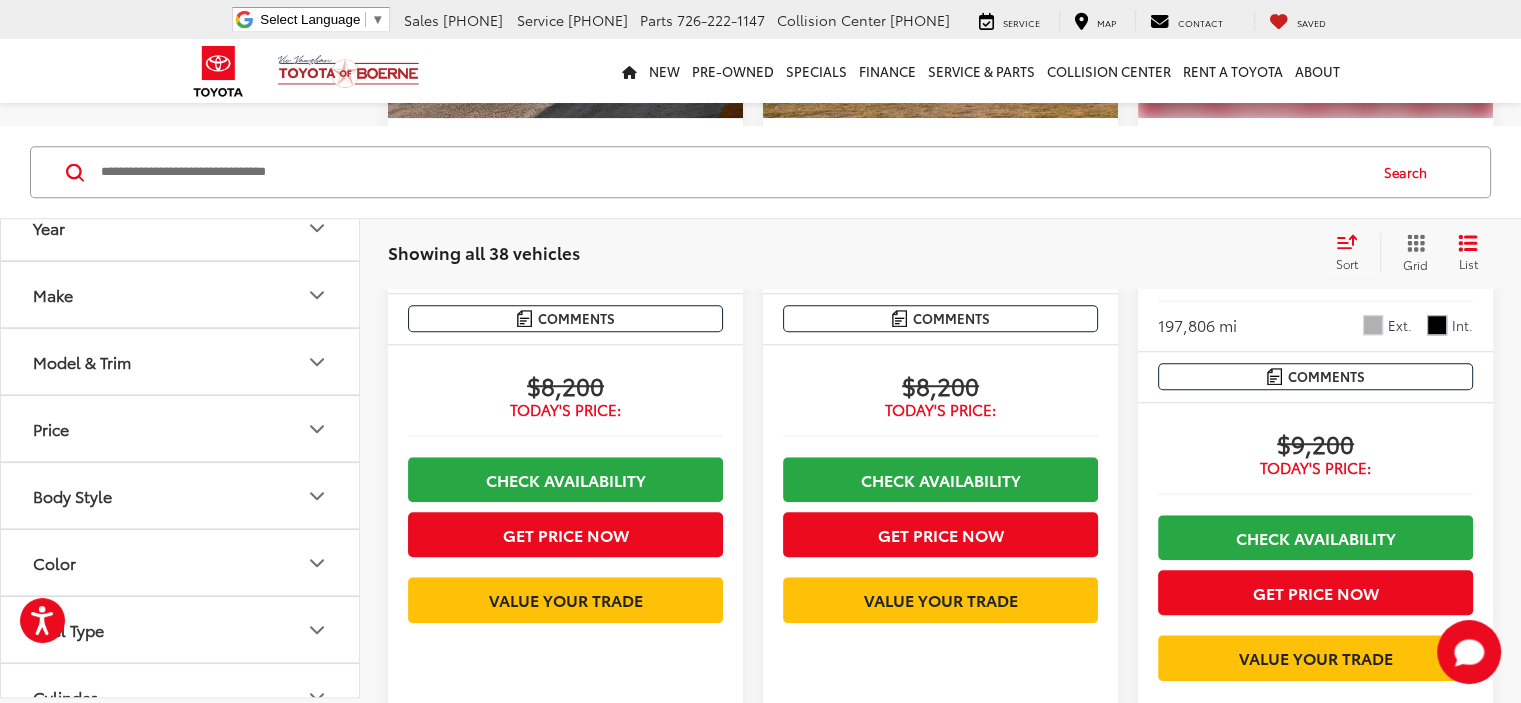 click at bounding box center [1098, -16] 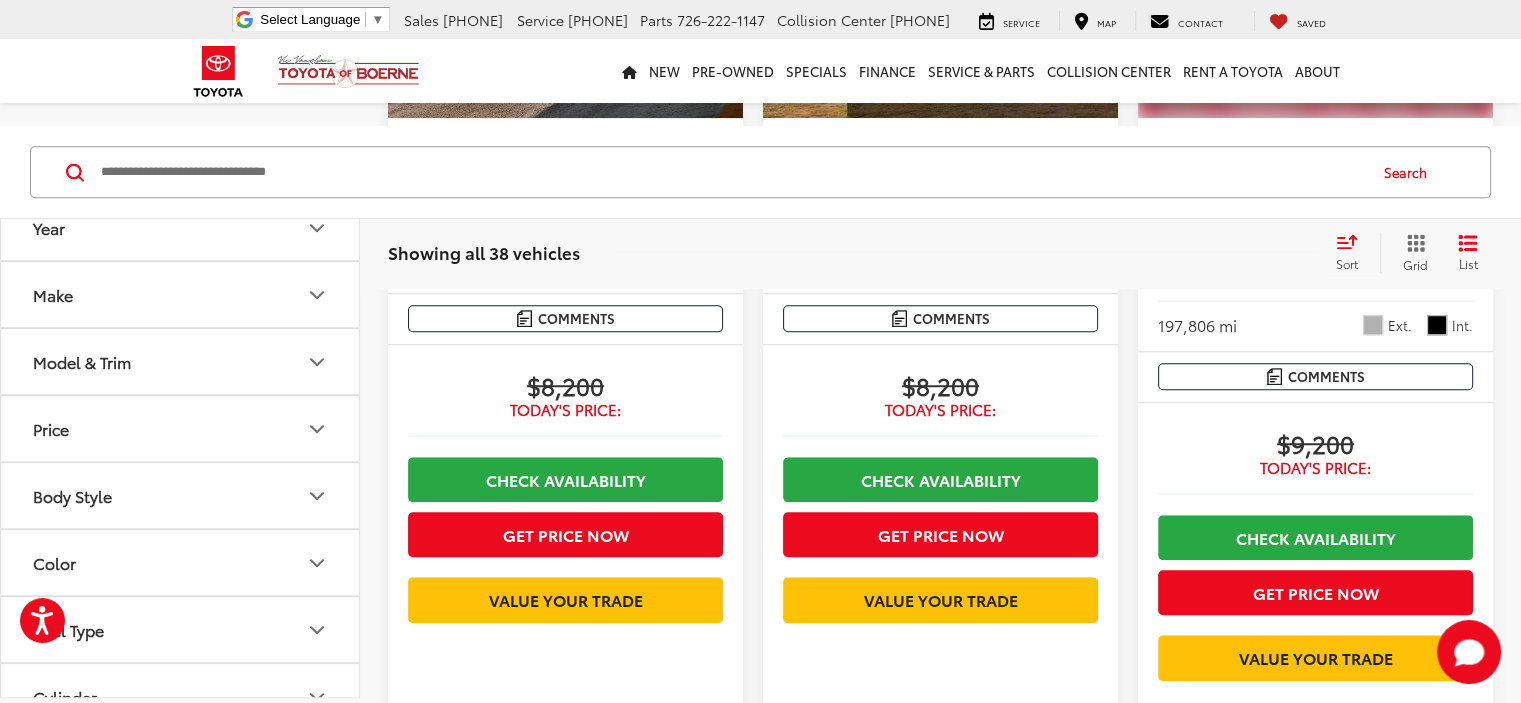 scroll, scrollTop: 0, scrollLeft: 716, axis: horizontal 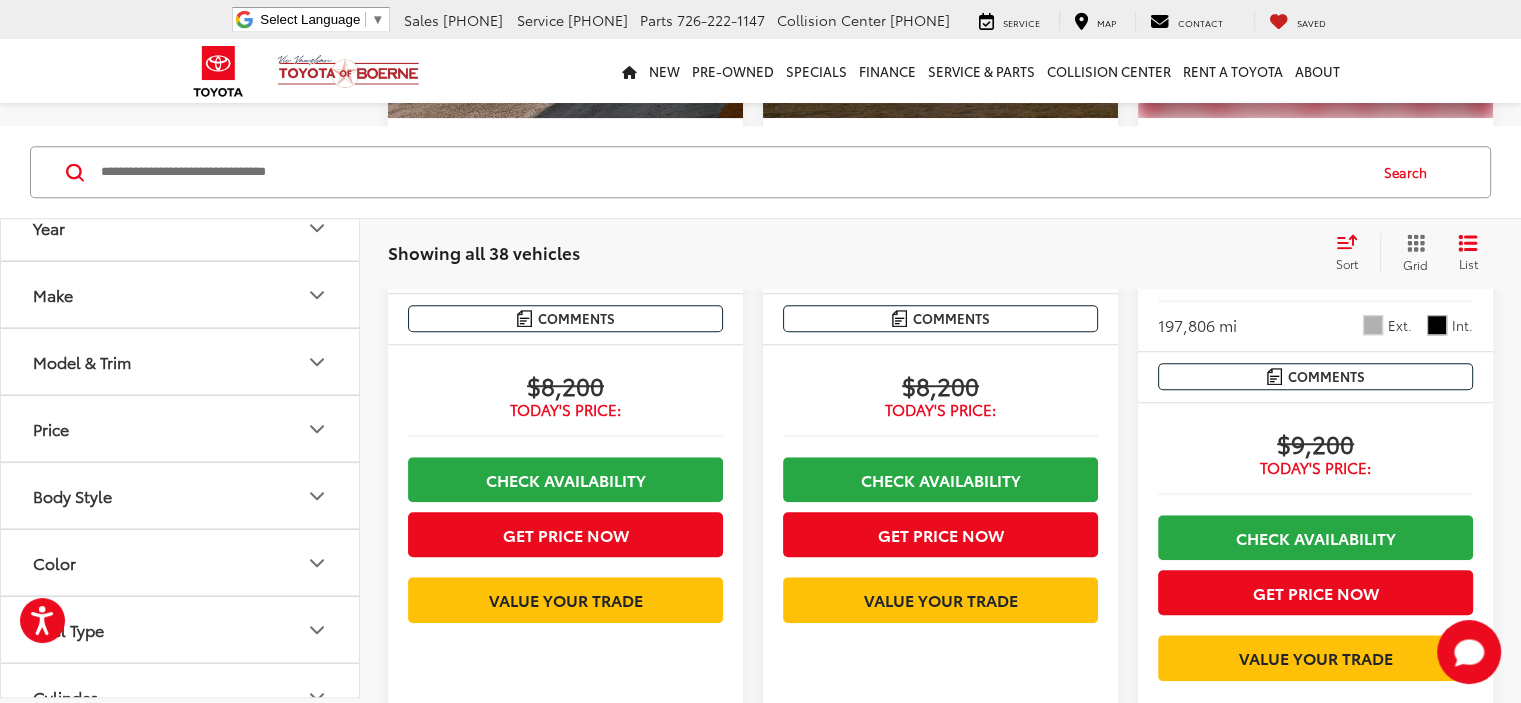 click on "View More" at bounding box center (941, -15) 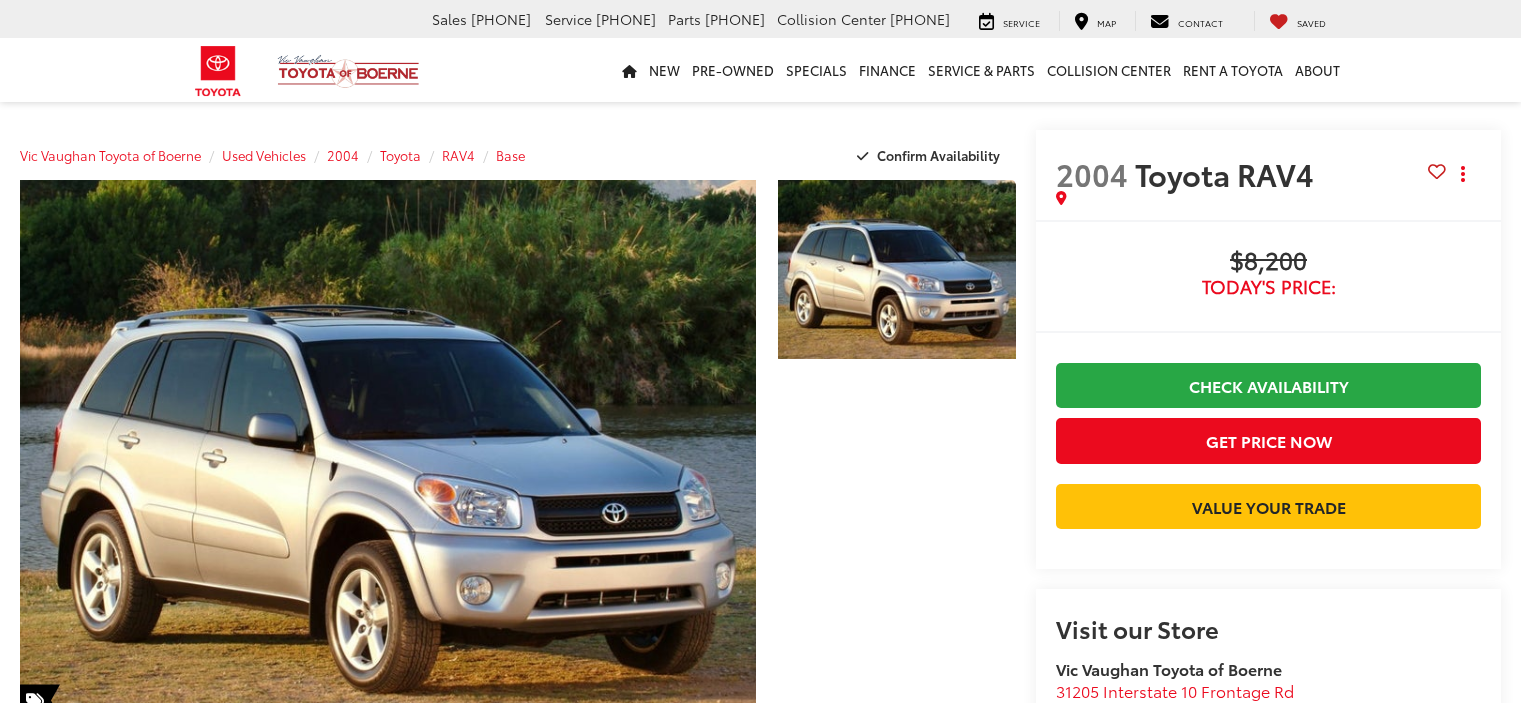 scroll, scrollTop: 0, scrollLeft: 0, axis: both 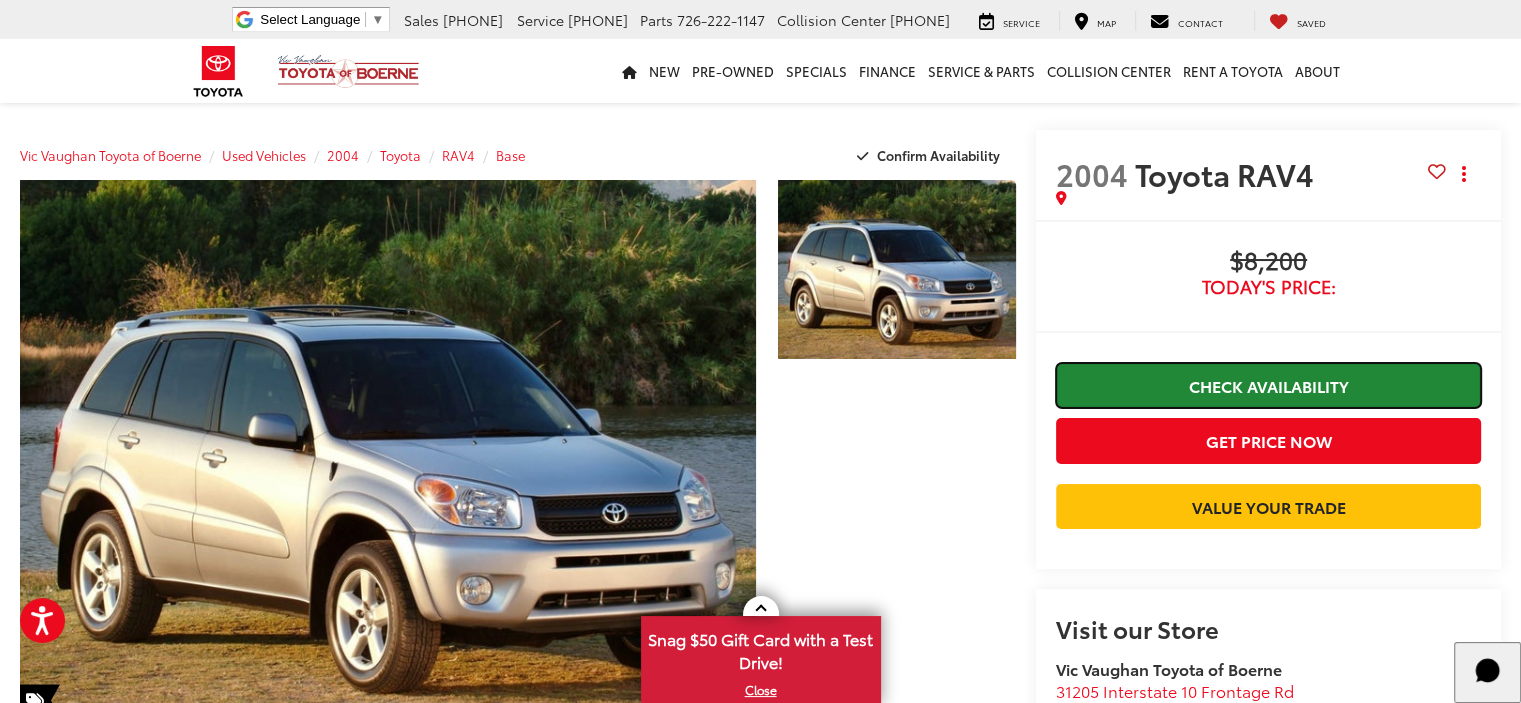 click on "Check Availability" at bounding box center (1268, 385) 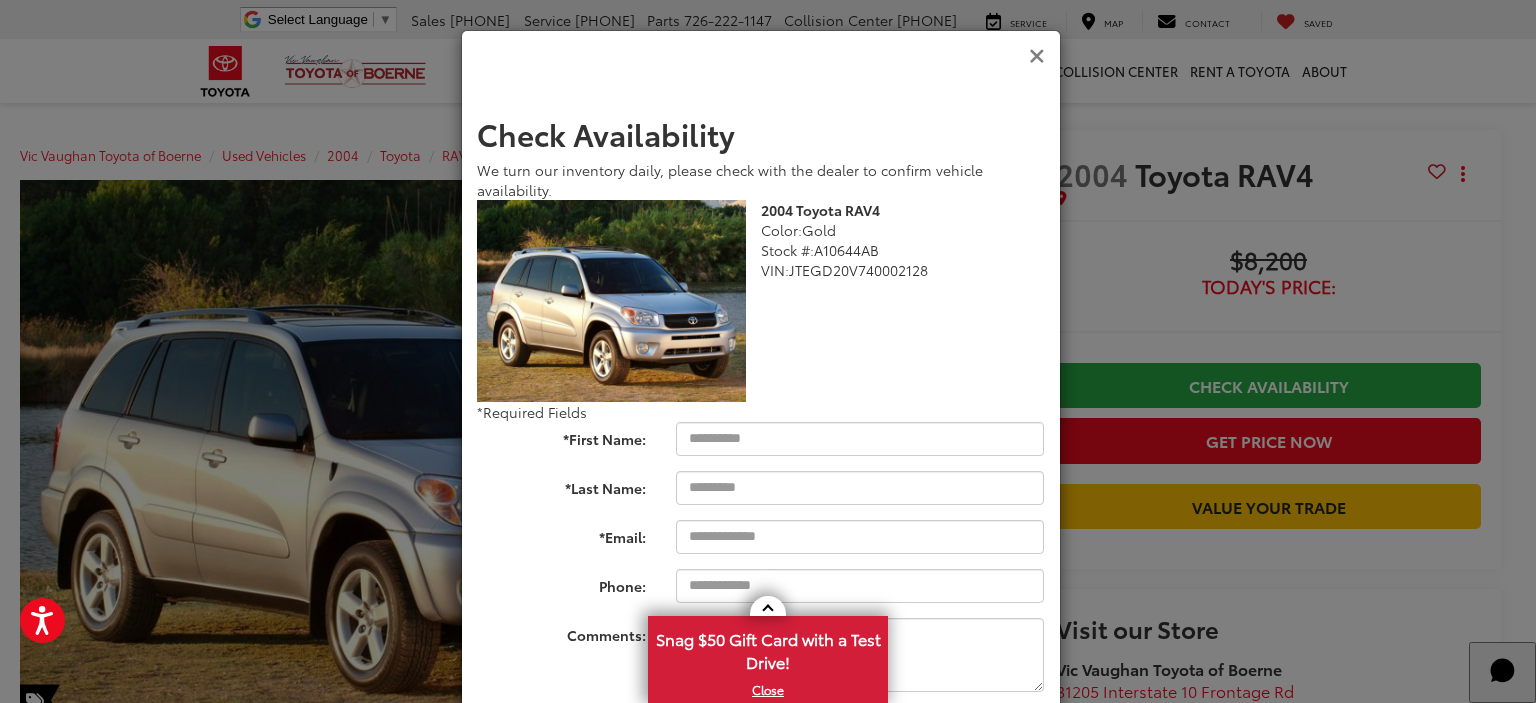 click at bounding box center [1037, 56] 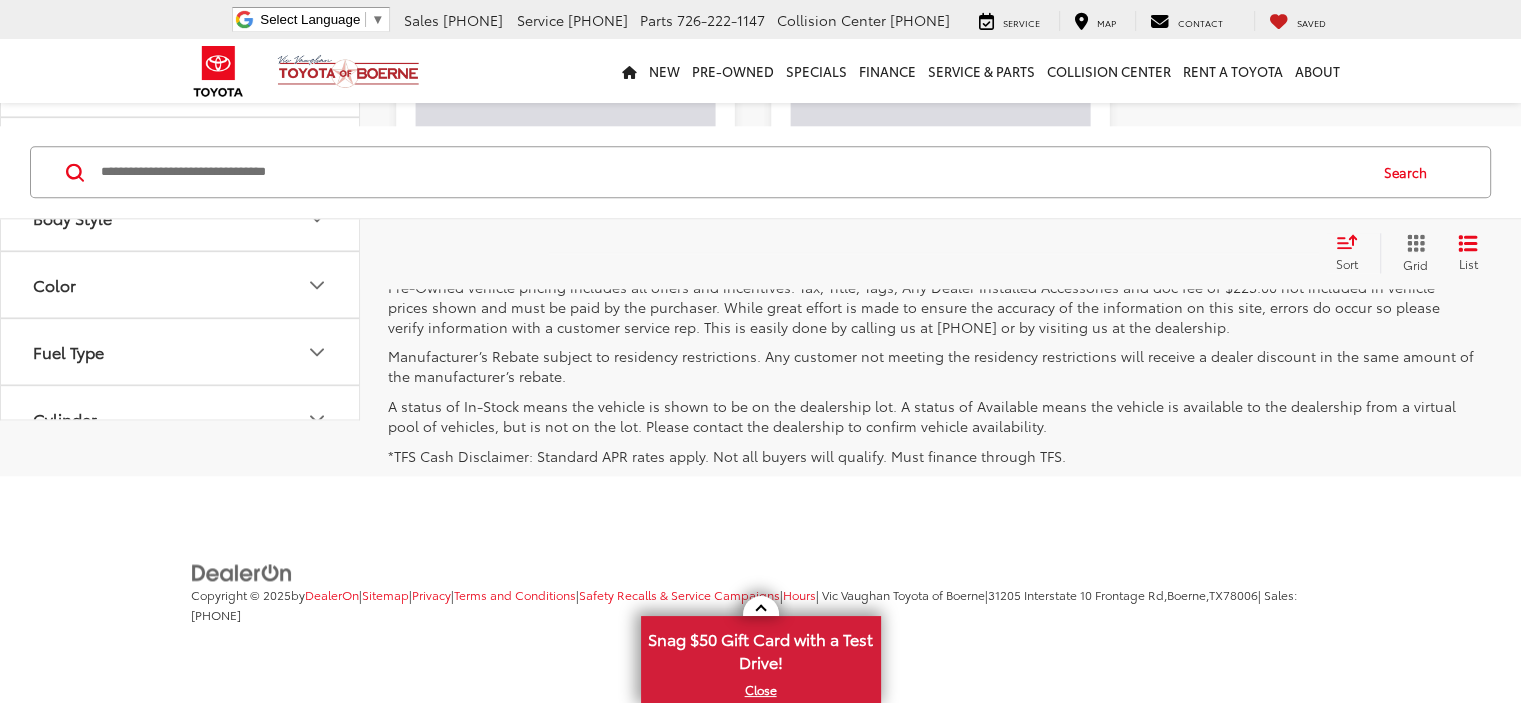 scroll, scrollTop: 1867, scrollLeft: 0, axis: vertical 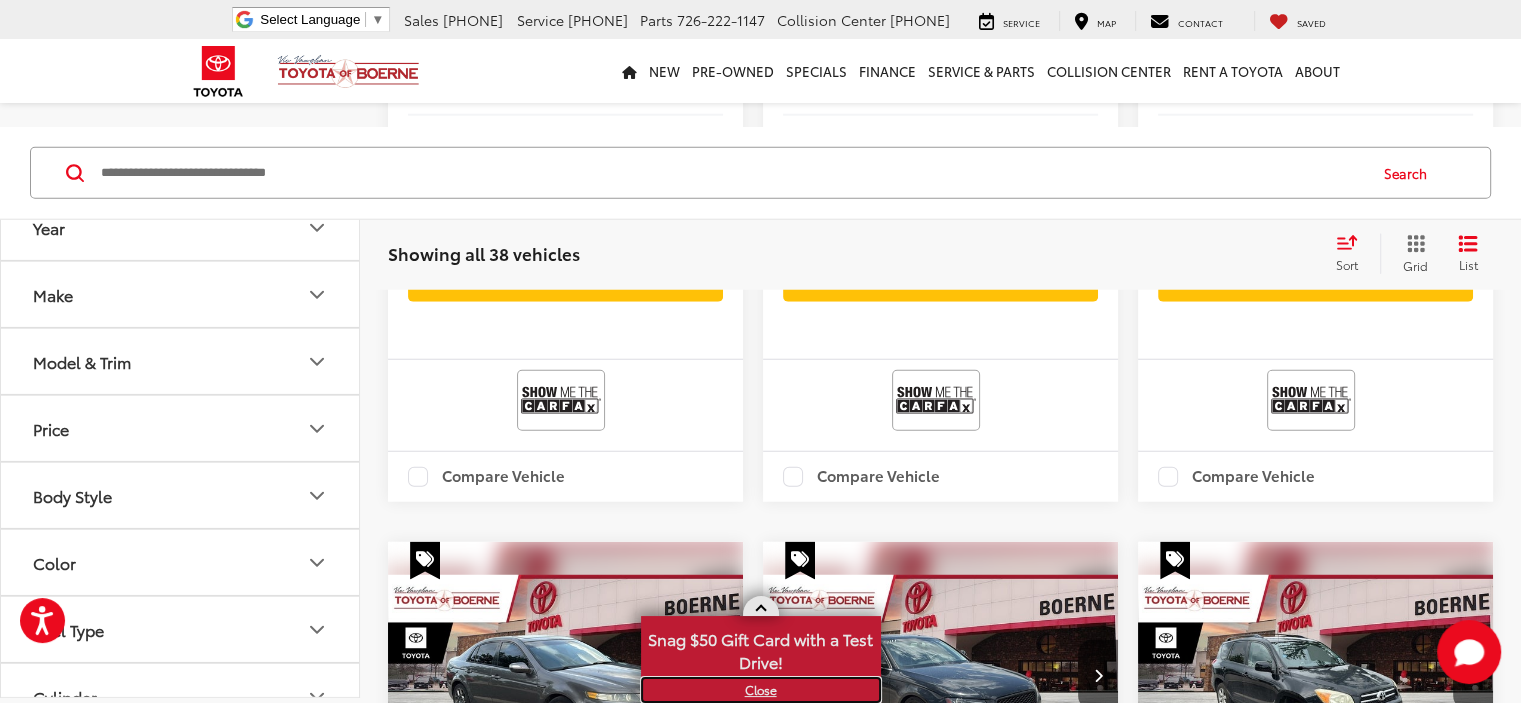 click on "X" at bounding box center [761, 690] 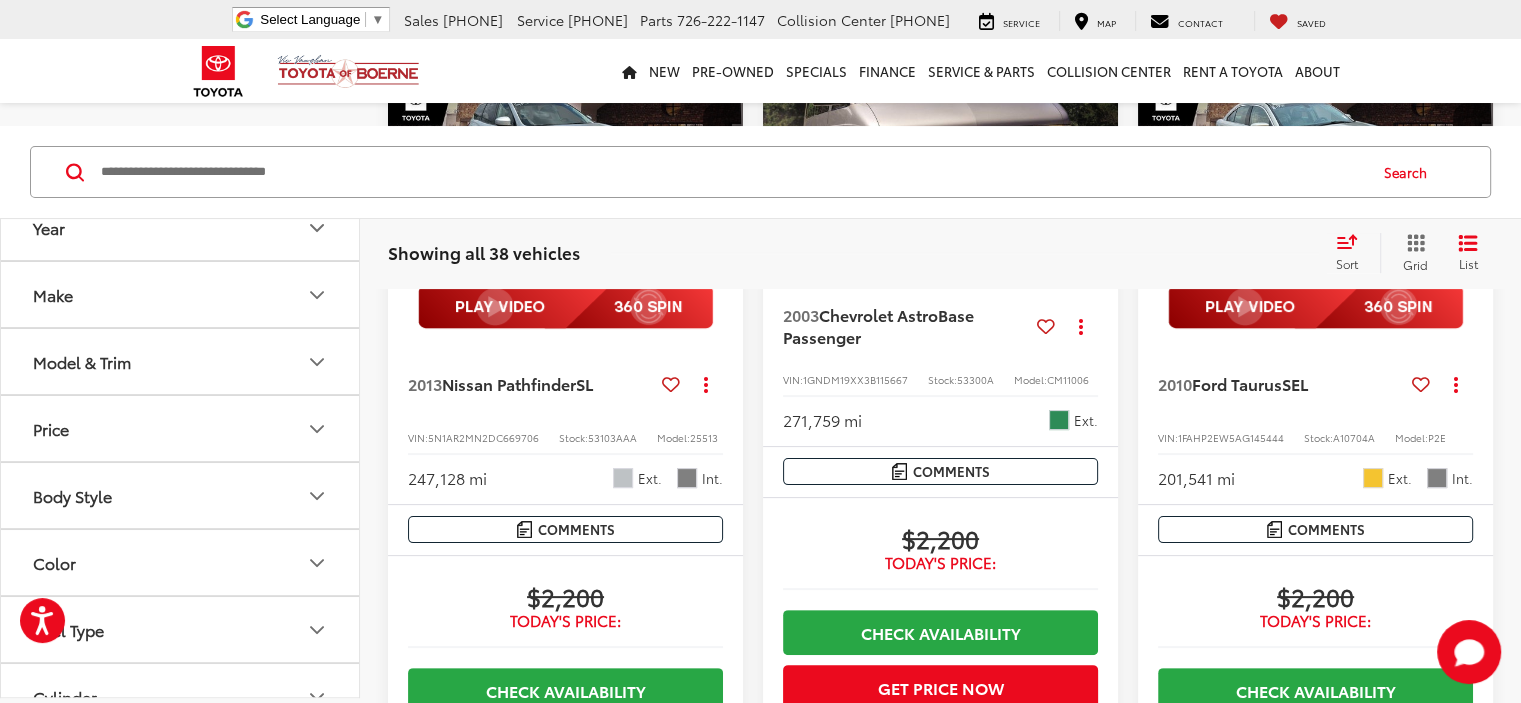 scroll, scrollTop: 360, scrollLeft: 0, axis: vertical 